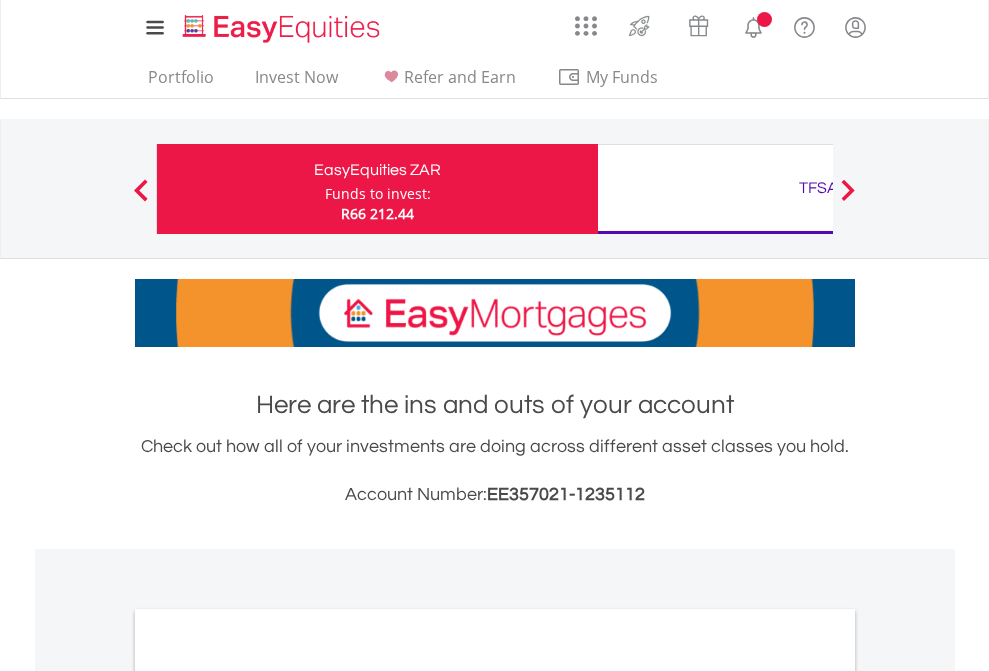 scroll, scrollTop: 0, scrollLeft: 0, axis: both 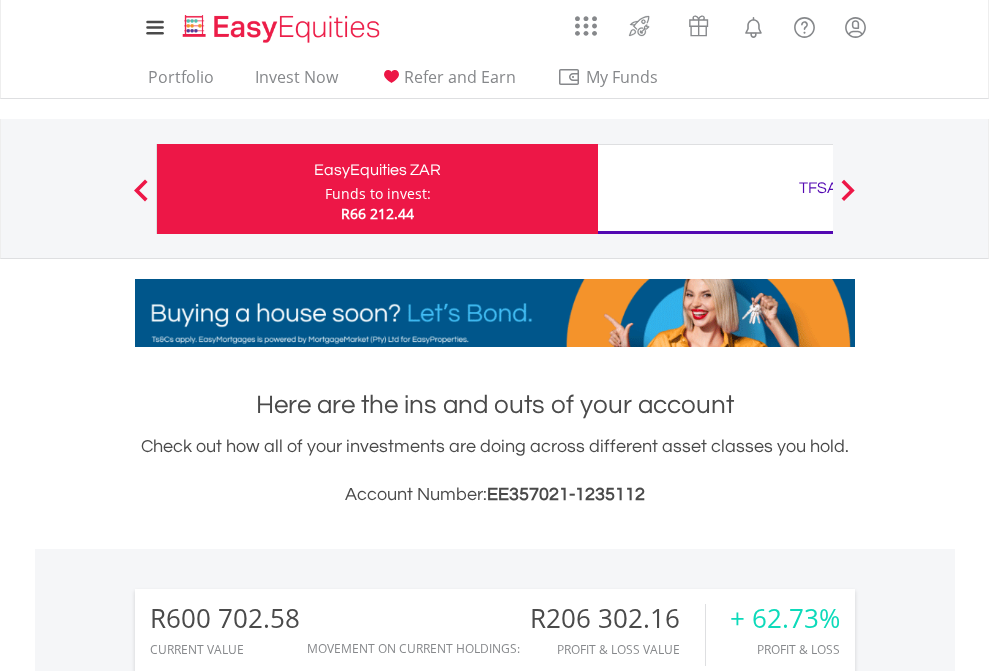 click on "Funds to invest:" at bounding box center (378, 194) 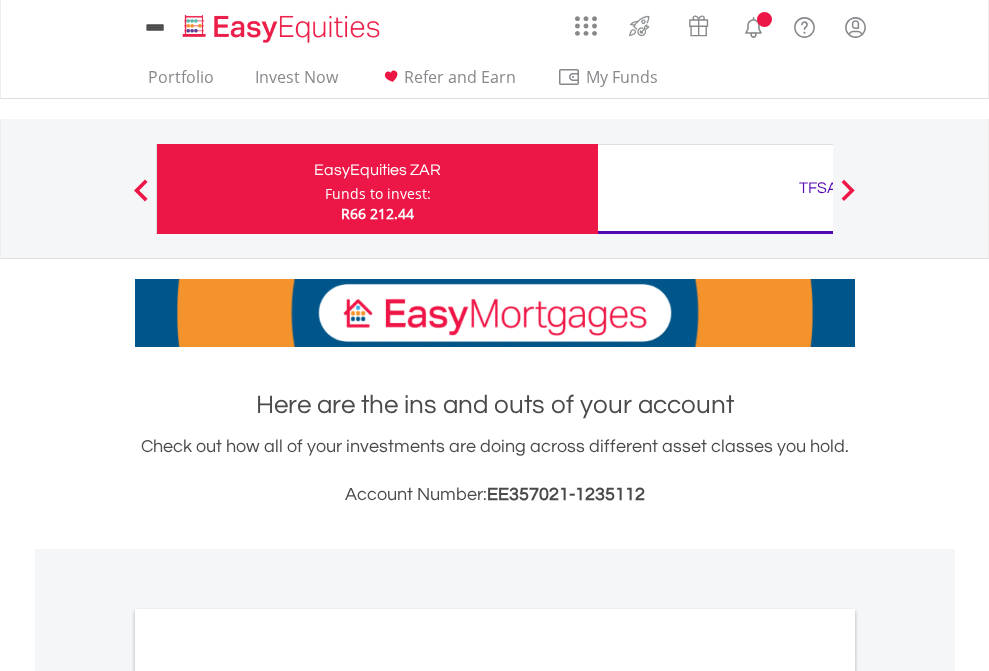 scroll, scrollTop: 0, scrollLeft: 0, axis: both 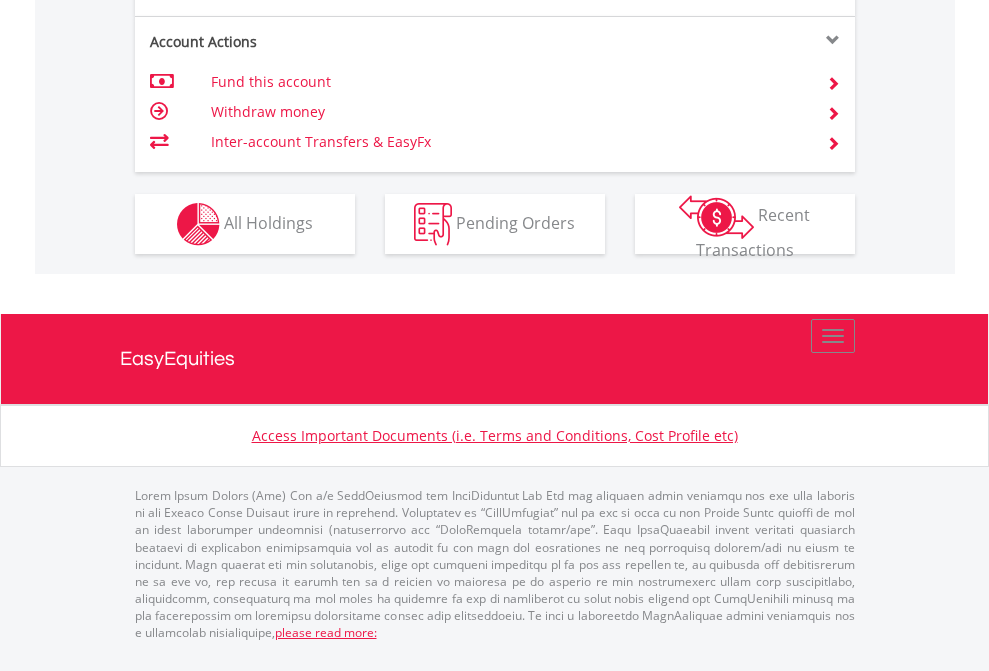 click on "Investment types" at bounding box center (706, -337) 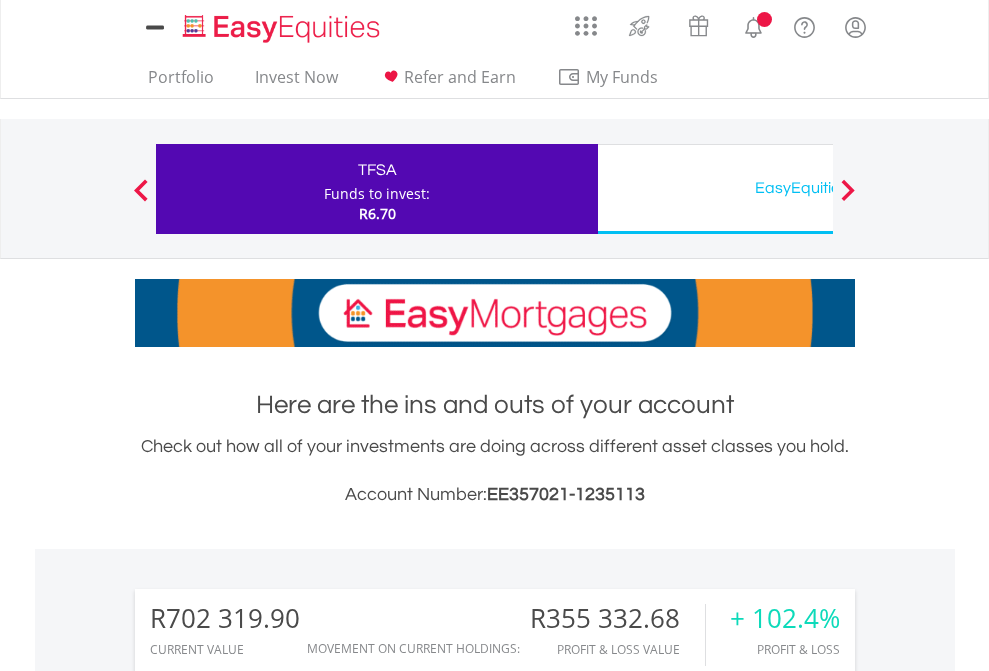 scroll, scrollTop: 0, scrollLeft: 0, axis: both 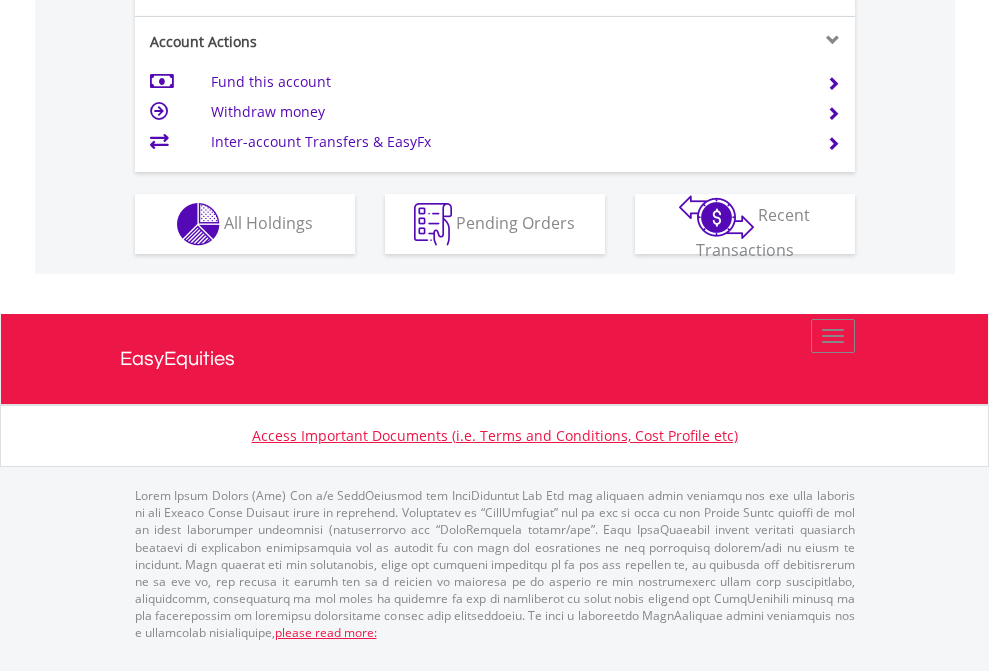 click on "Investment types" at bounding box center [706, -337] 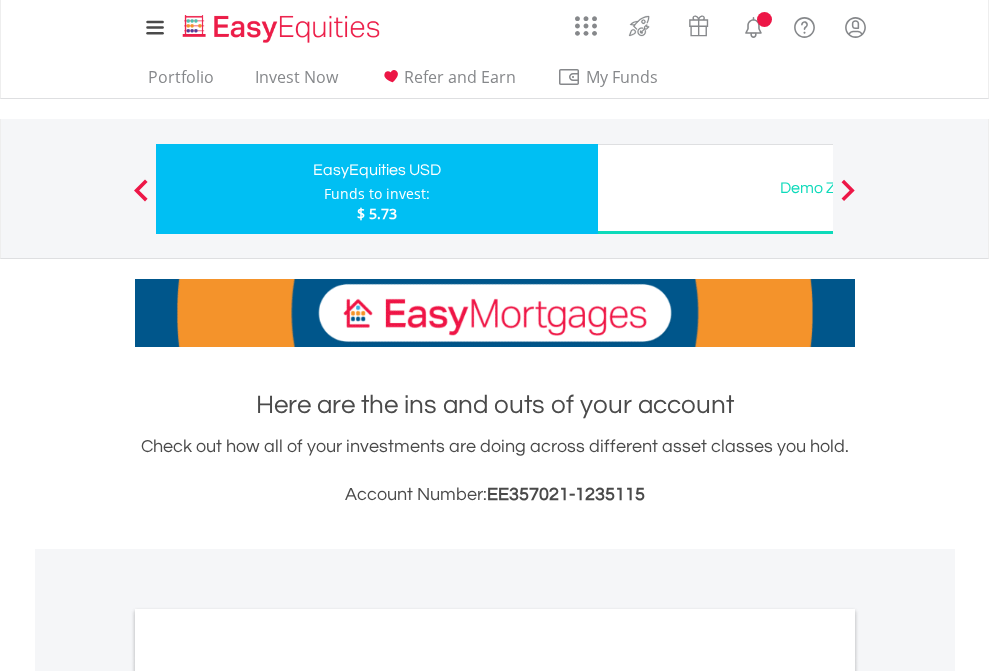 scroll, scrollTop: 0, scrollLeft: 0, axis: both 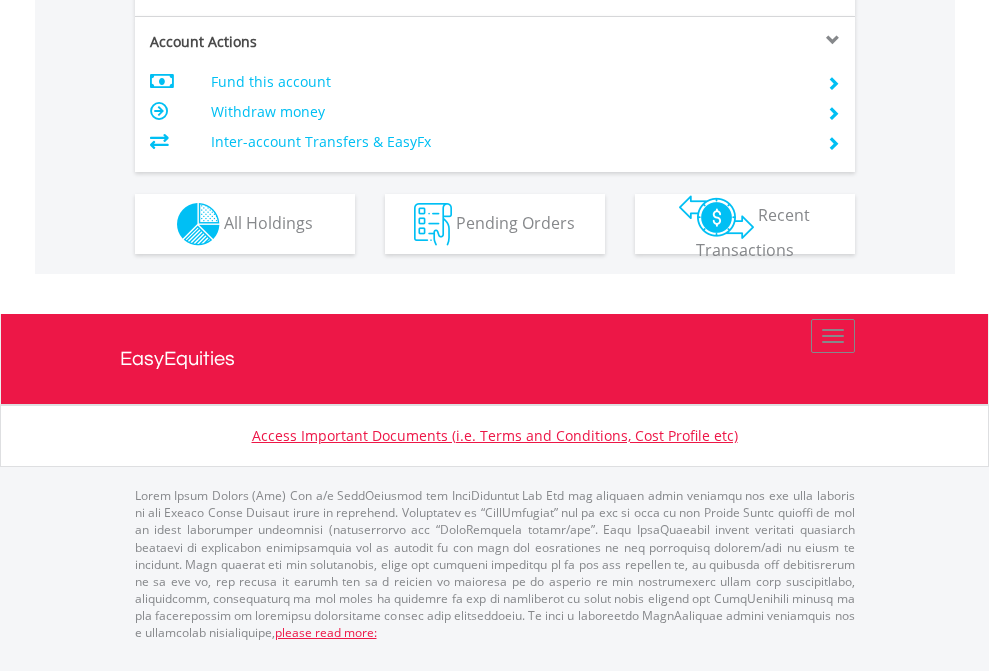 click on "Investment types" at bounding box center [706, -337] 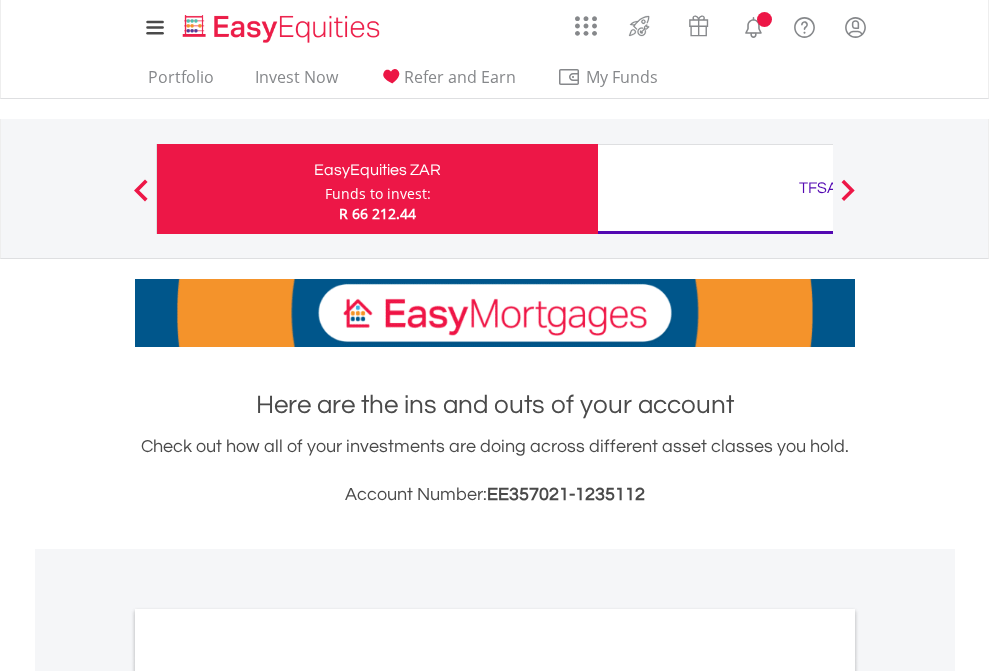 scroll, scrollTop: 0, scrollLeft: 0, axis: both 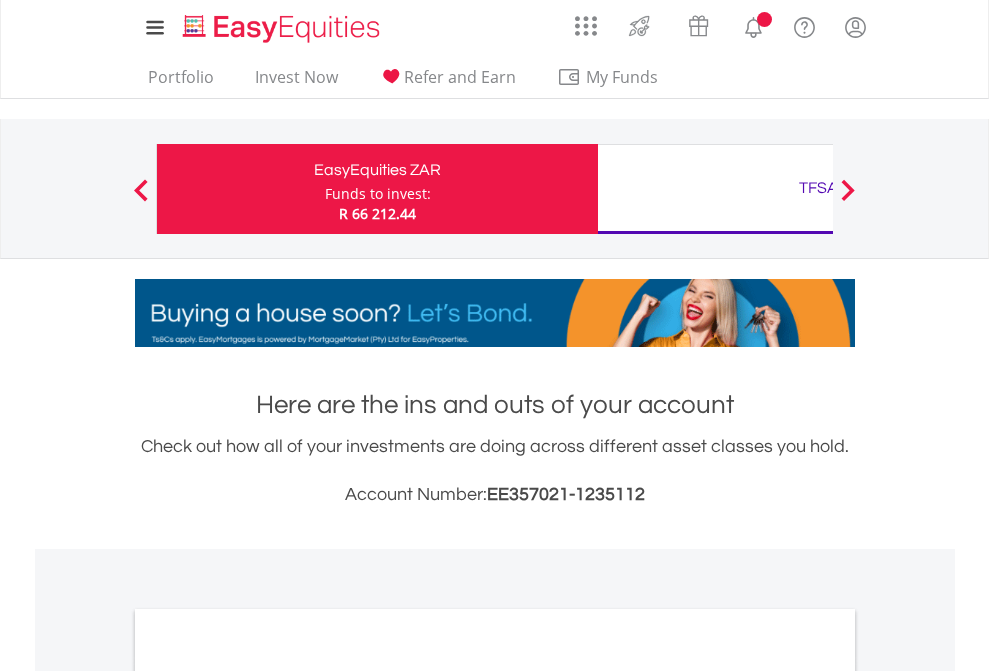 click on "All Holdings" at bounding box center [268, 1096] 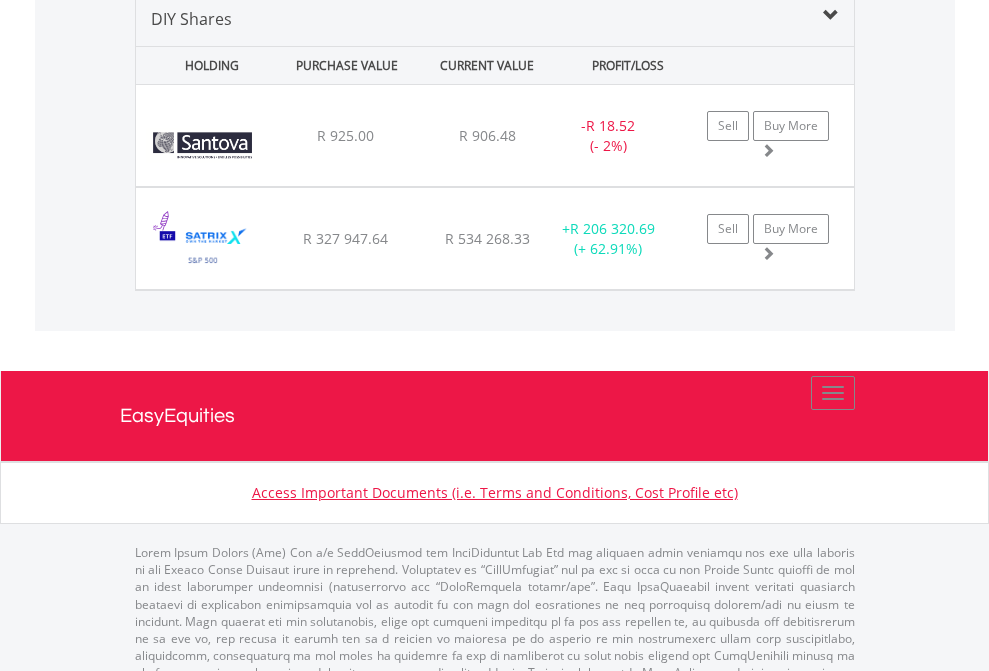 scroll, scrollTop: 1933, scrollLeft: 0, axis: vertical 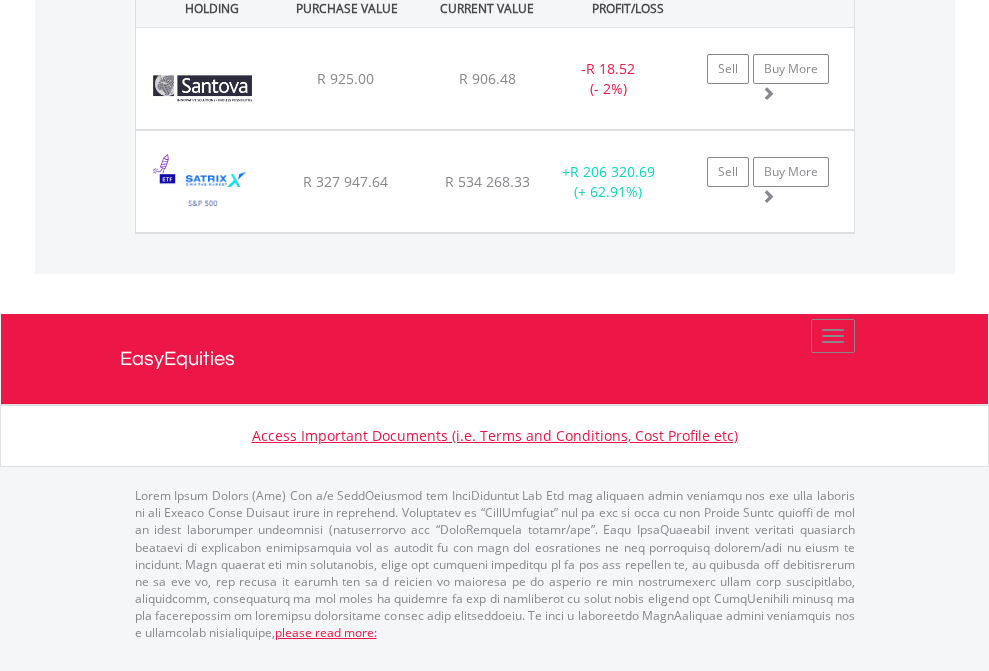 click on "TFSA" at bounding box center (818, -1071) 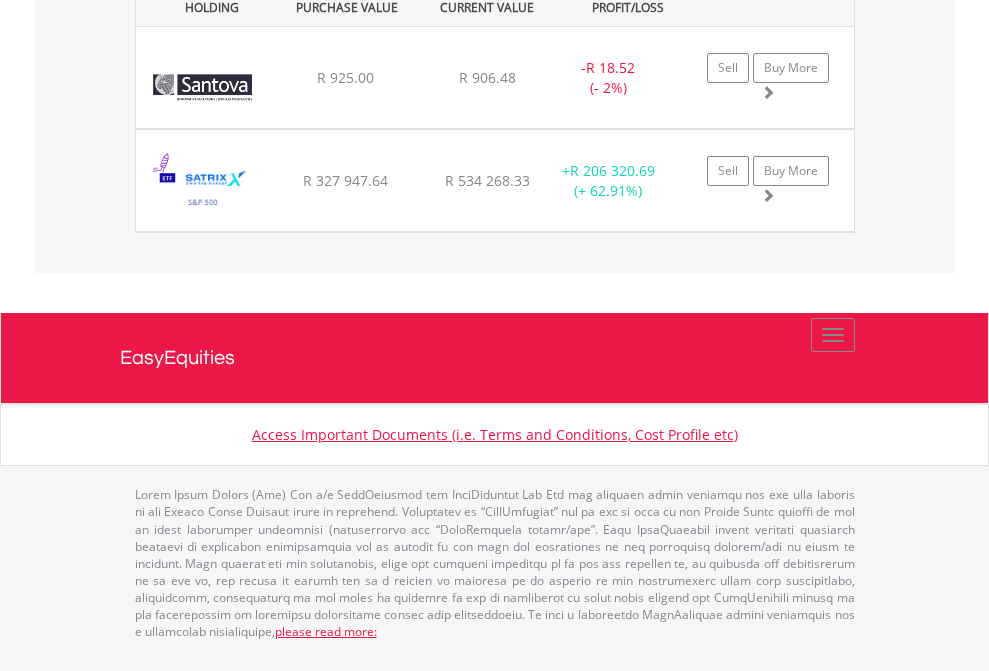 scroll, scrollTop: 144, scrollLeft: 0, axis: vertical 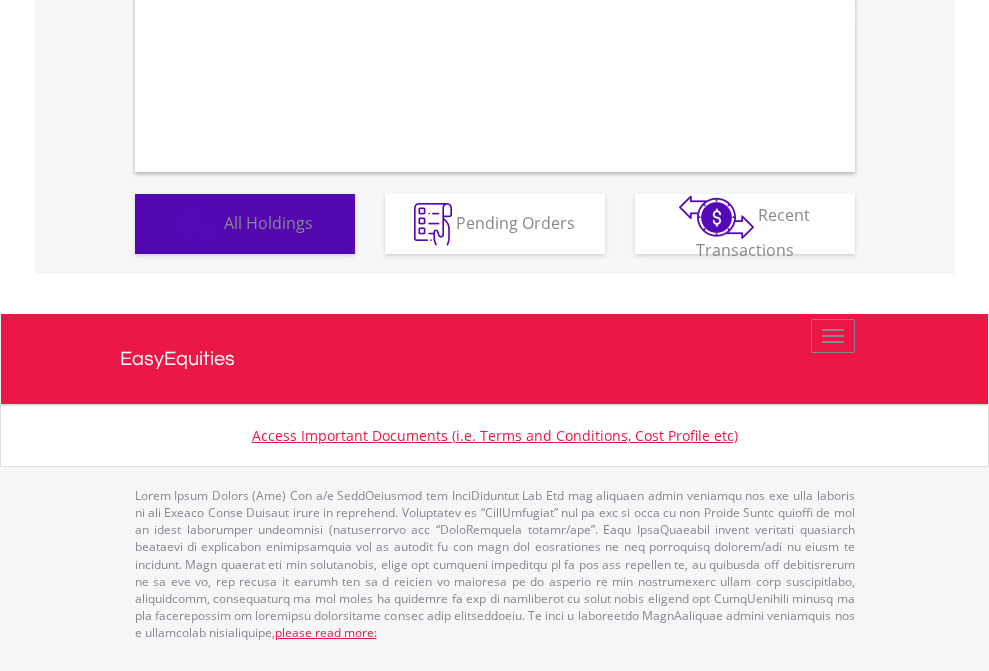 click on "All Holdings" at bounding box center [268, 222] 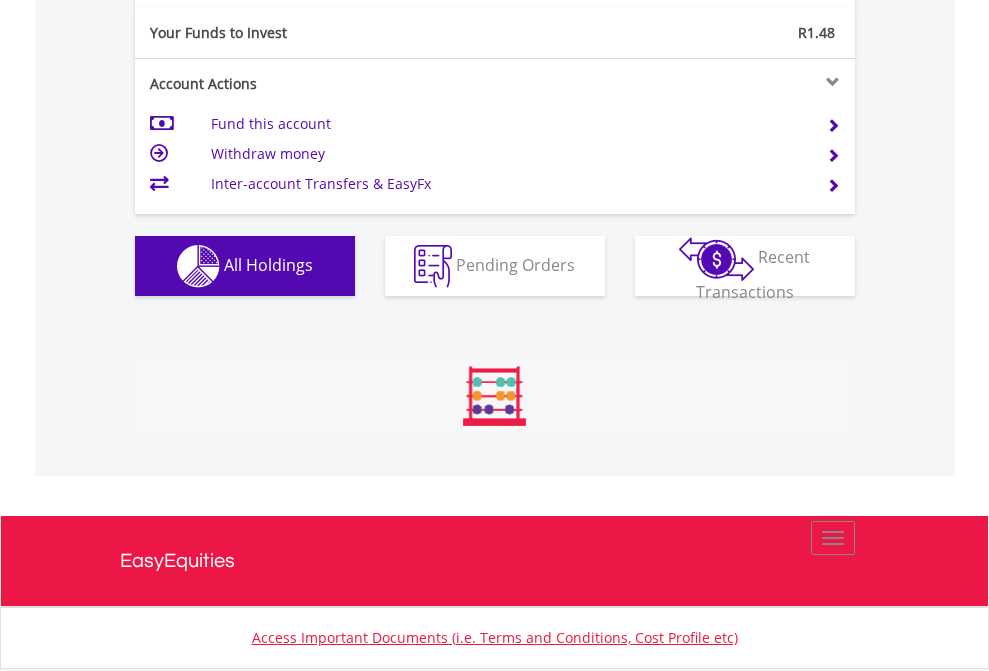 scroll, scrollTop: 999808, scrollLeft: 999687, axis: both 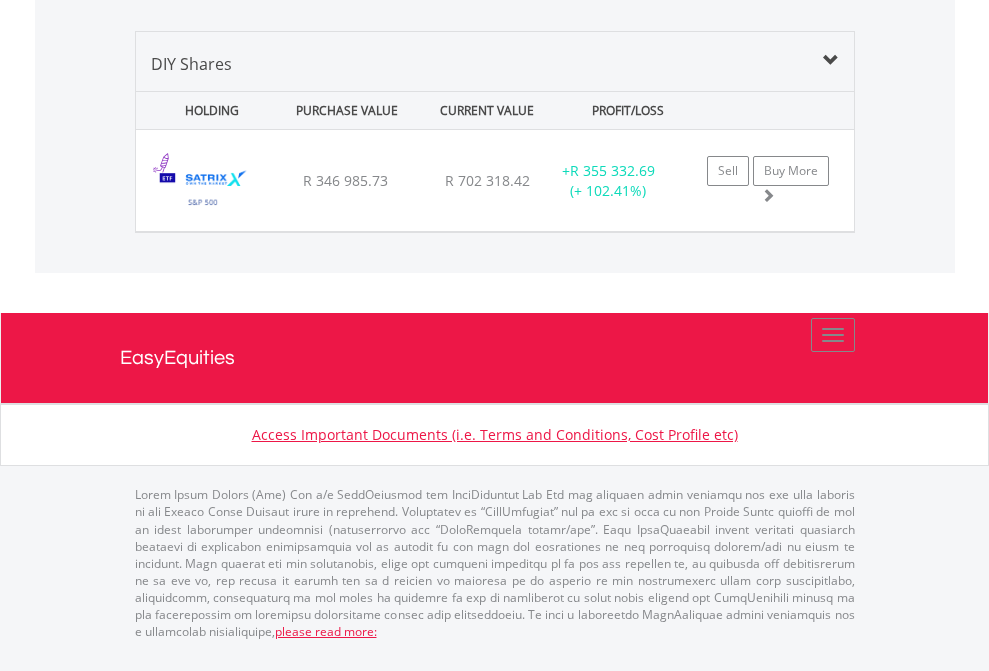 click on "EasyEquities USD" at bounding box center [818, -1339] 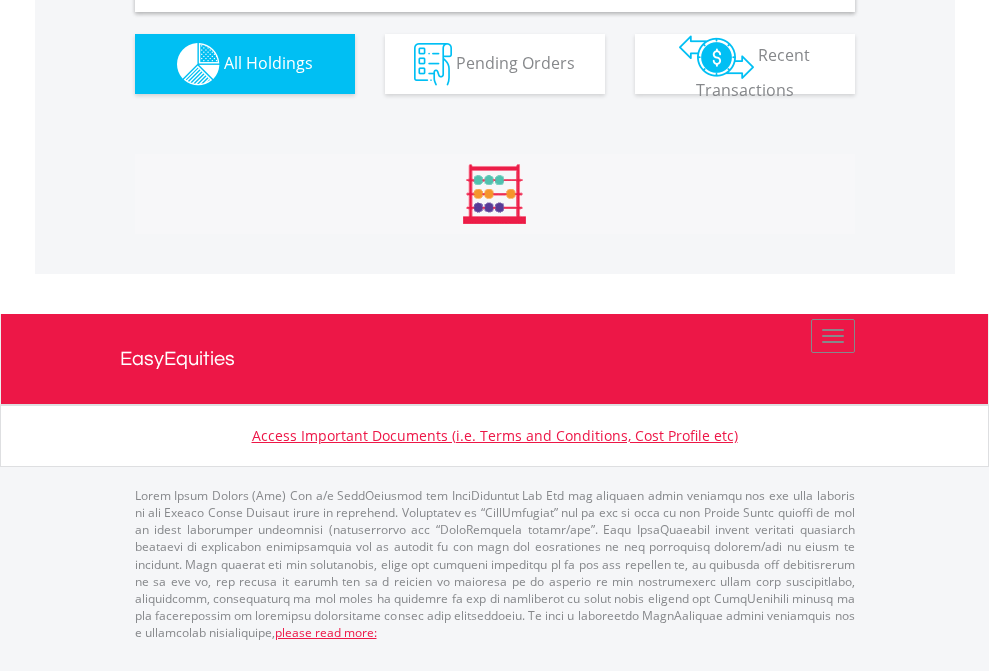 scroll, scrollTop: 1933, scrollLeft: 0, axis: vertical 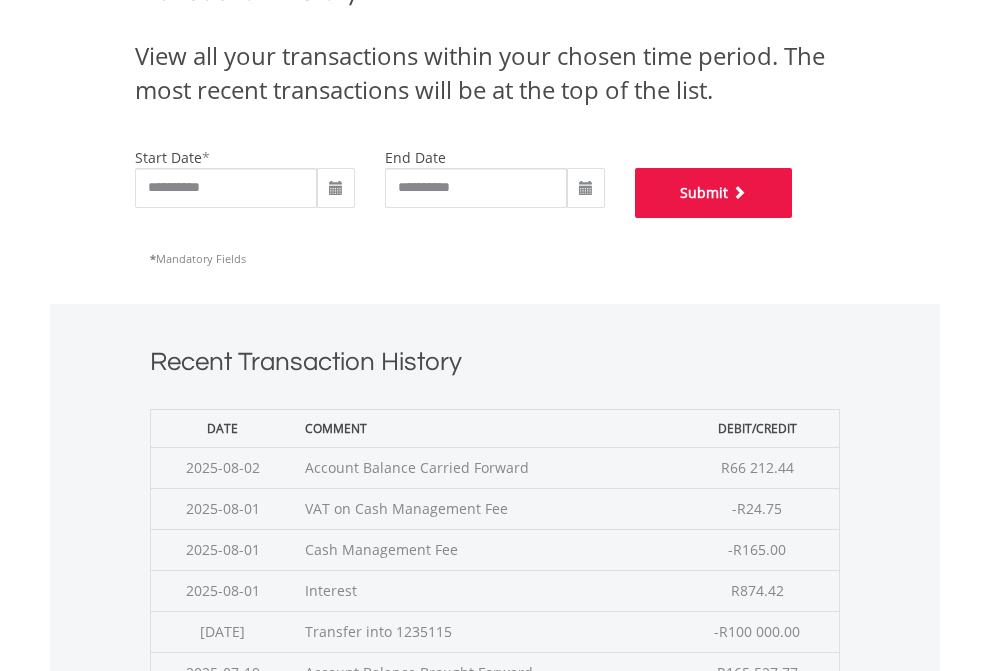 click on "Submit" at bounding box center (714, 193) 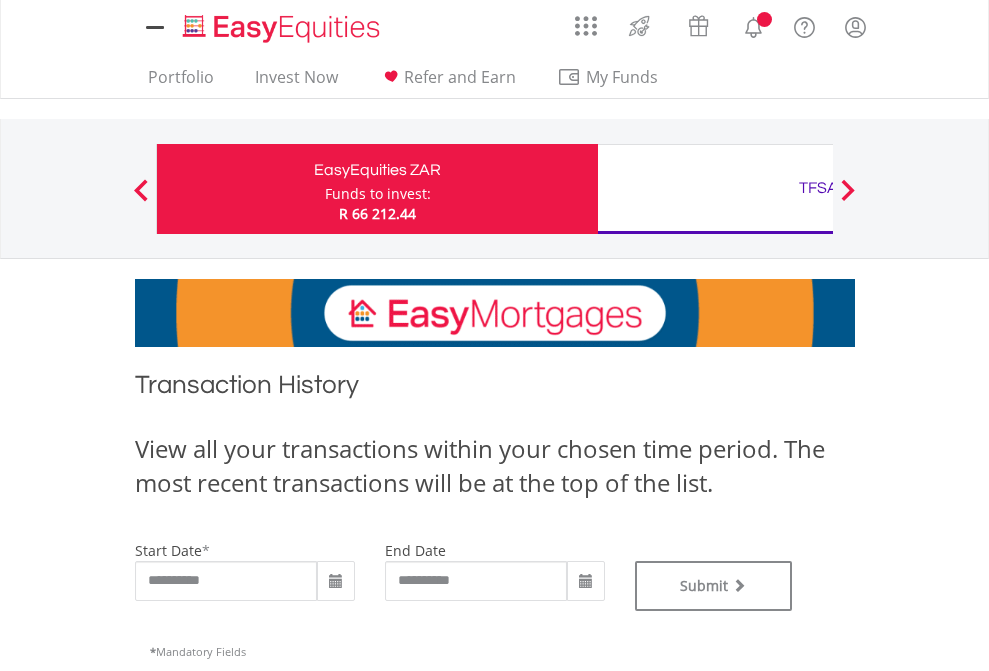 scroll, scrollTop: 0, scrollLeft: 0, axis: both 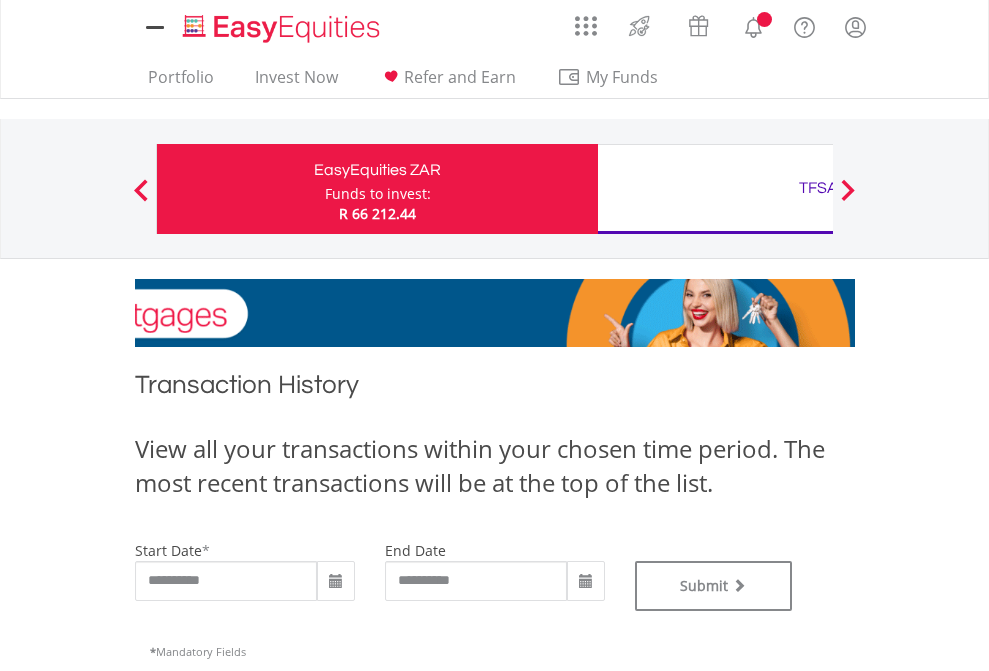 click on "TFSA" at bounding box center (818, 188) 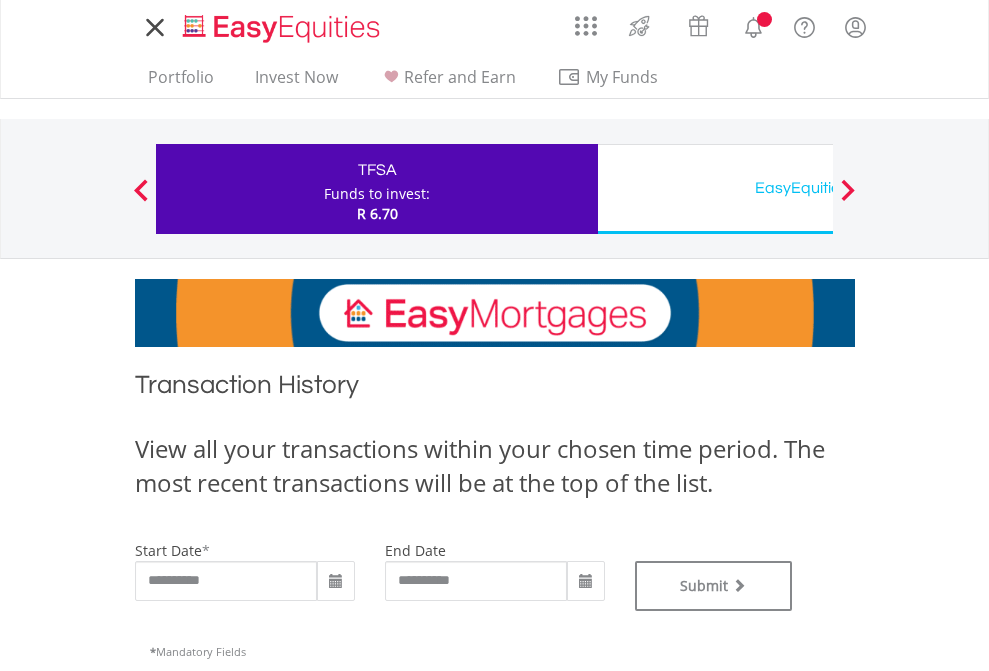 scroll, scrollTop: 0, scrollLeft: 0, axis: both 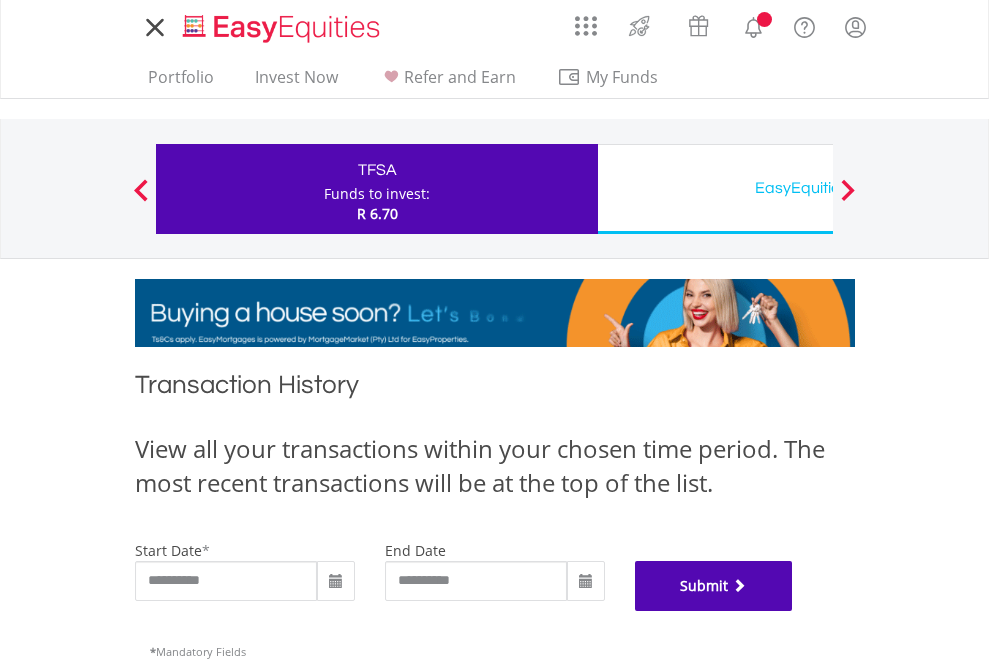 click on "Submit" at bounding box center (714, 586) 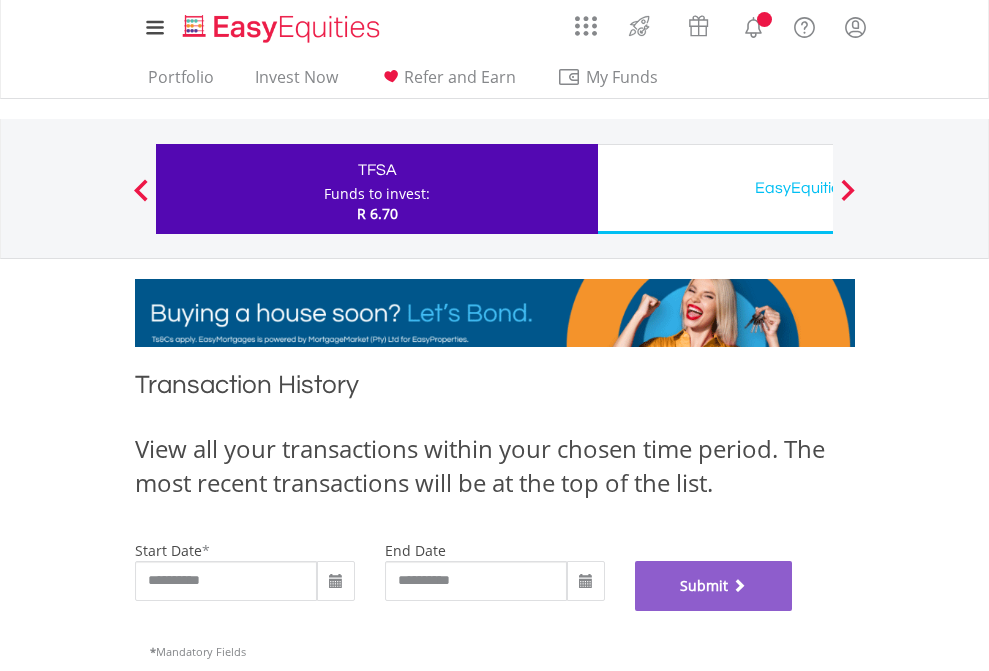 scroll, scrollTop: 811, scrollLeft: 0, axis: vertical 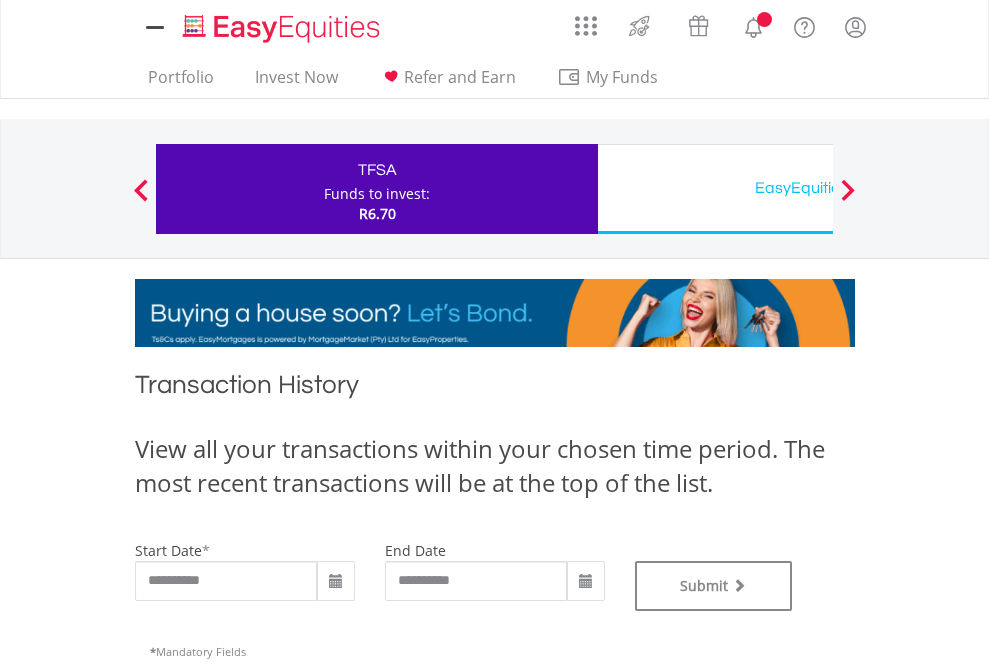 click on "EasyEquities USD" at bounding box center (818, 188) 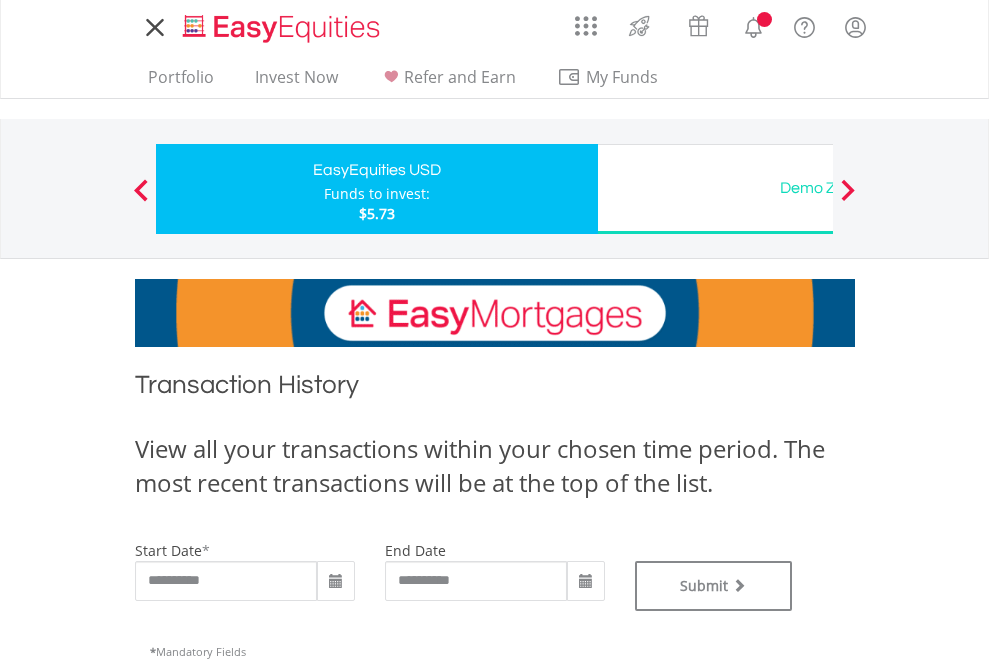 scroll, scrollTop: 0, scrollLeft: 0, axis: both 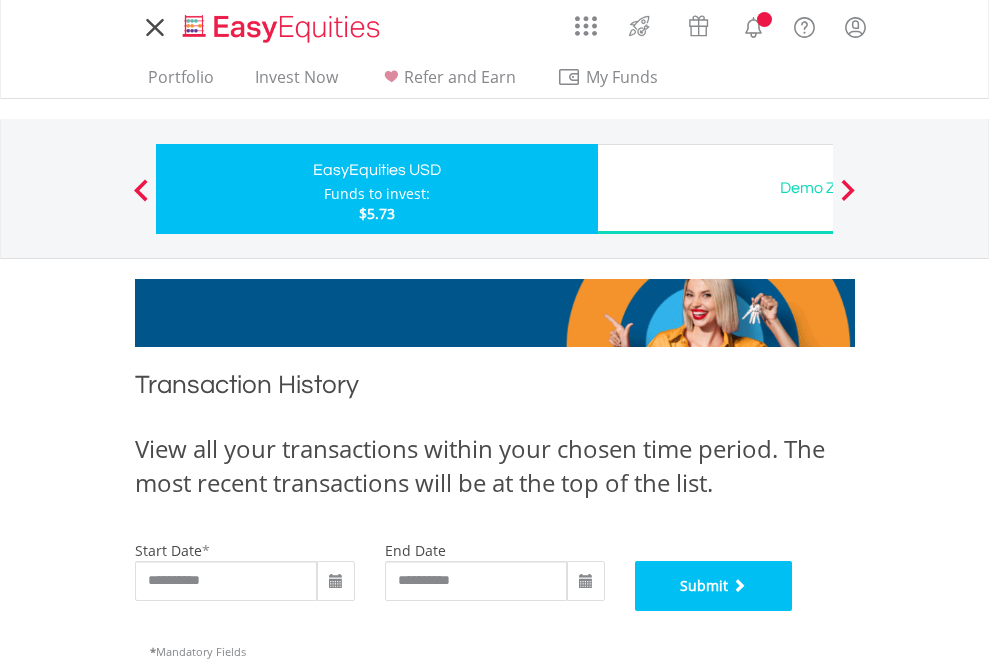 click on "Submit" at bounding box center (714, 586) 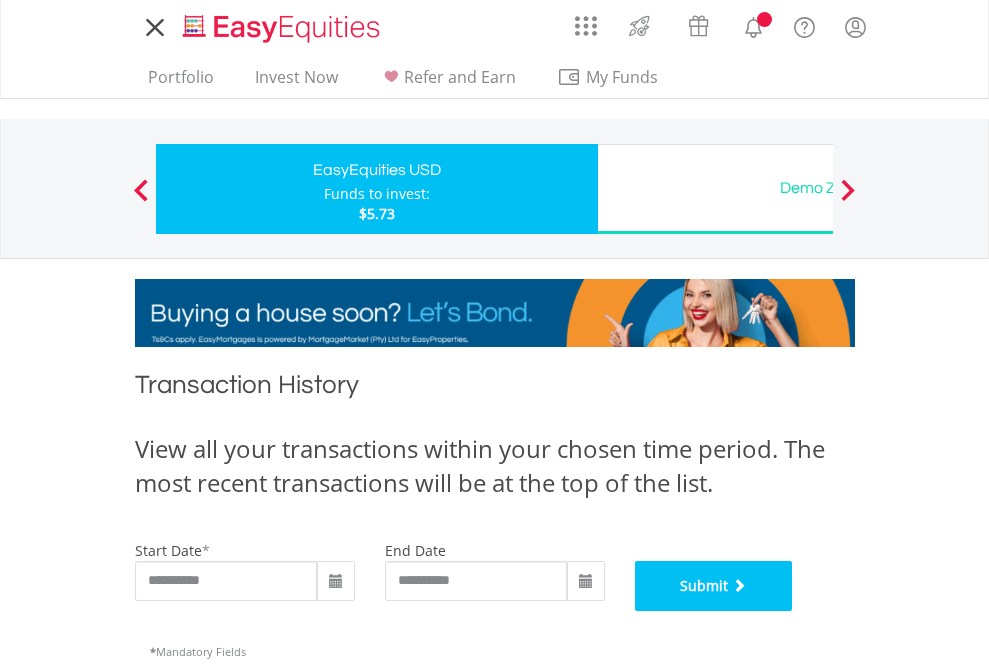 scroll, scrollTop: 811, scrollLeft: 0, axis: vertical 